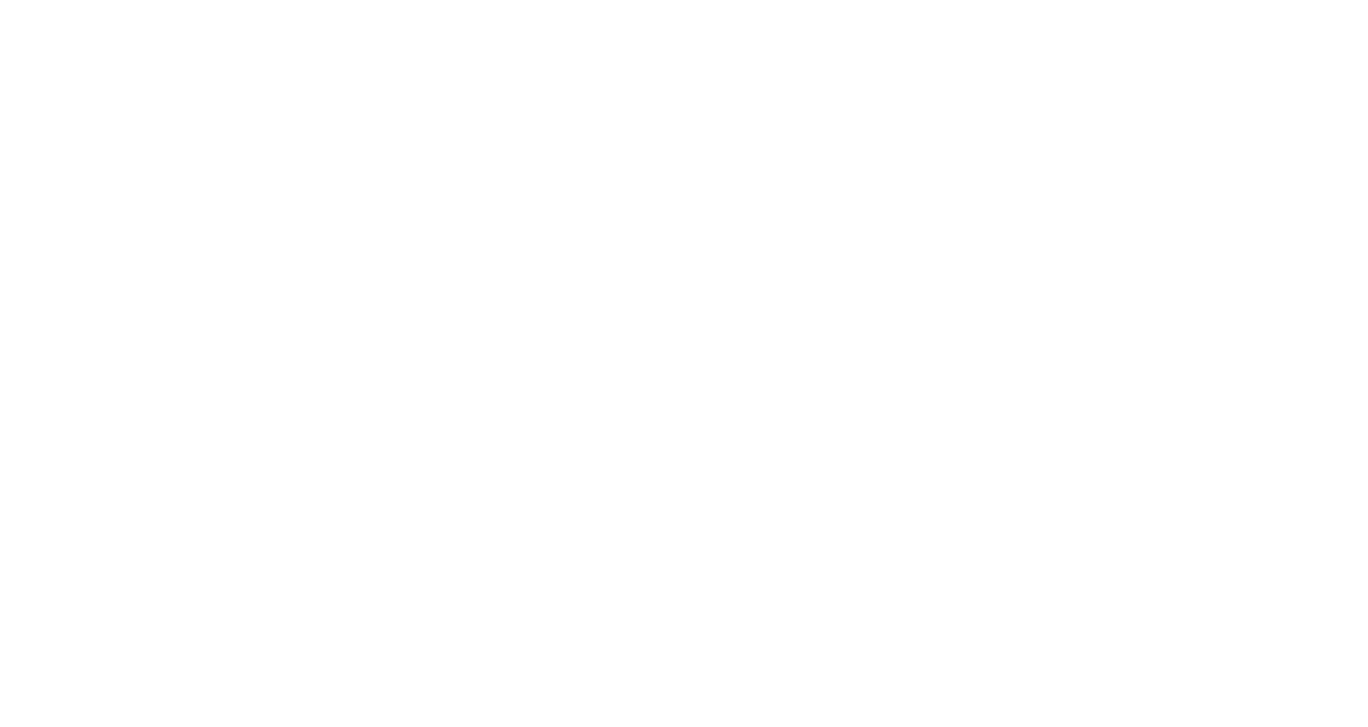 scroll, scrollTop: 0, scrollLeft: 0, axis: both 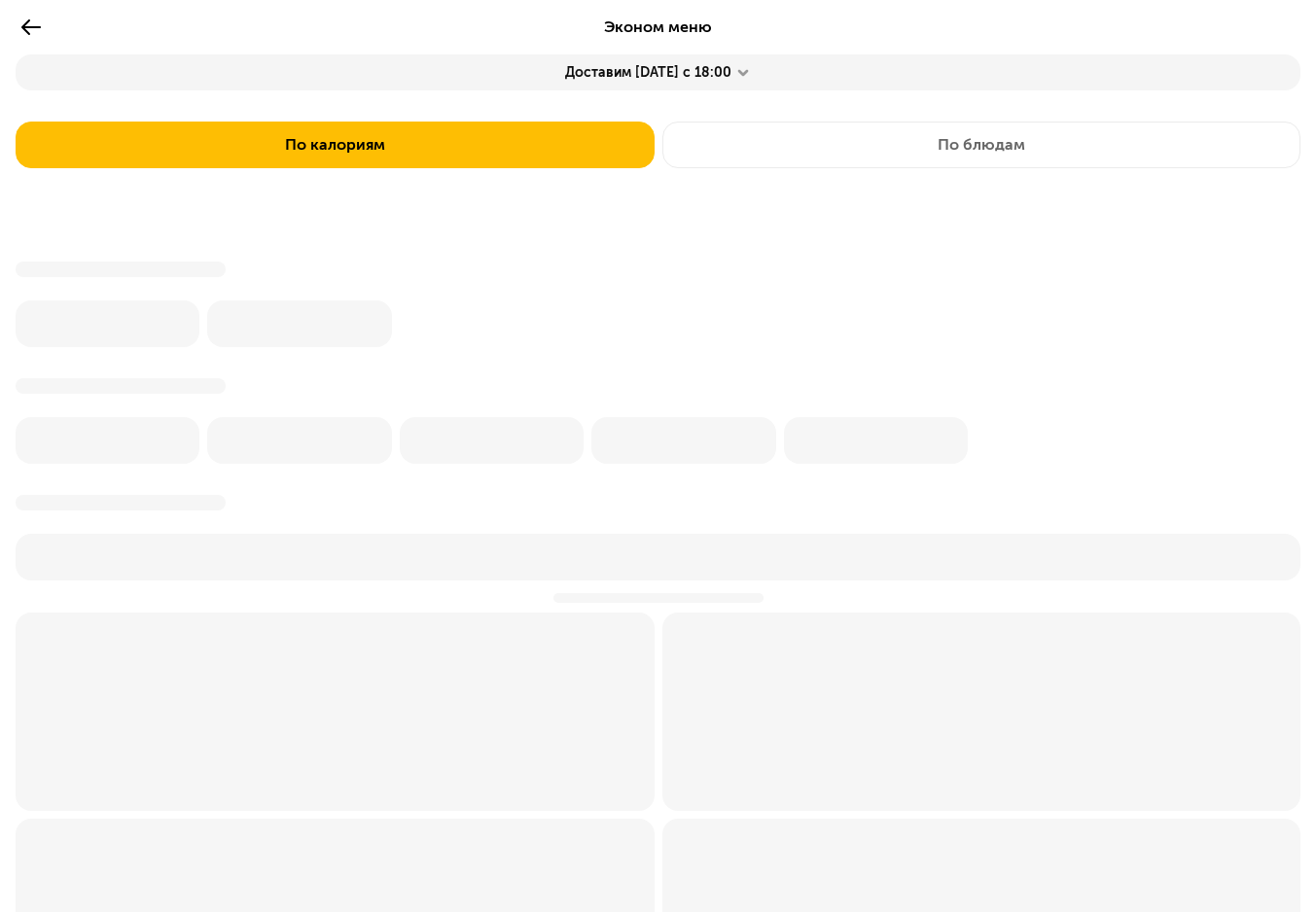 click on "Доставим [DATE] с 18:00" 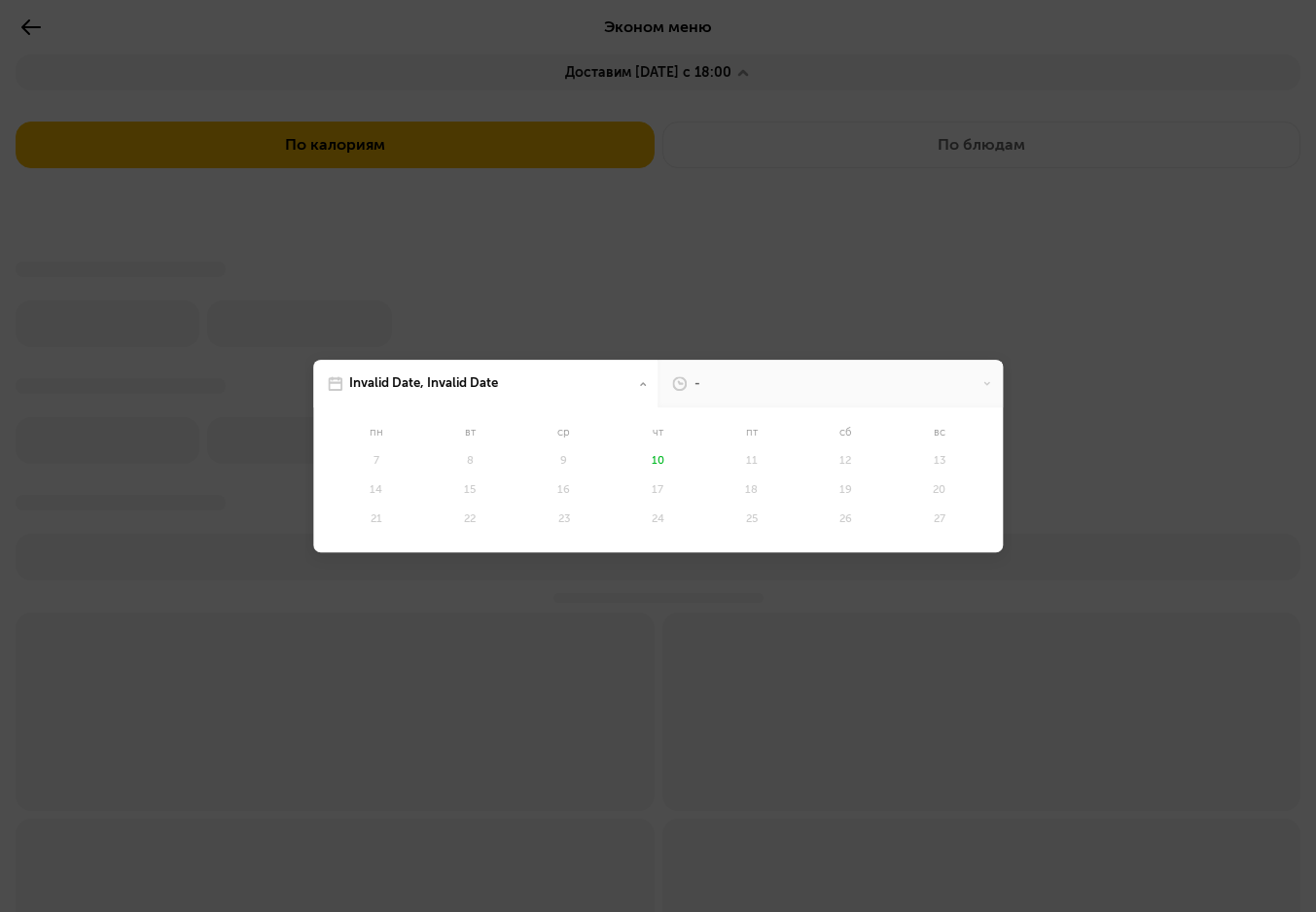 click at bounding box center [658, 456] 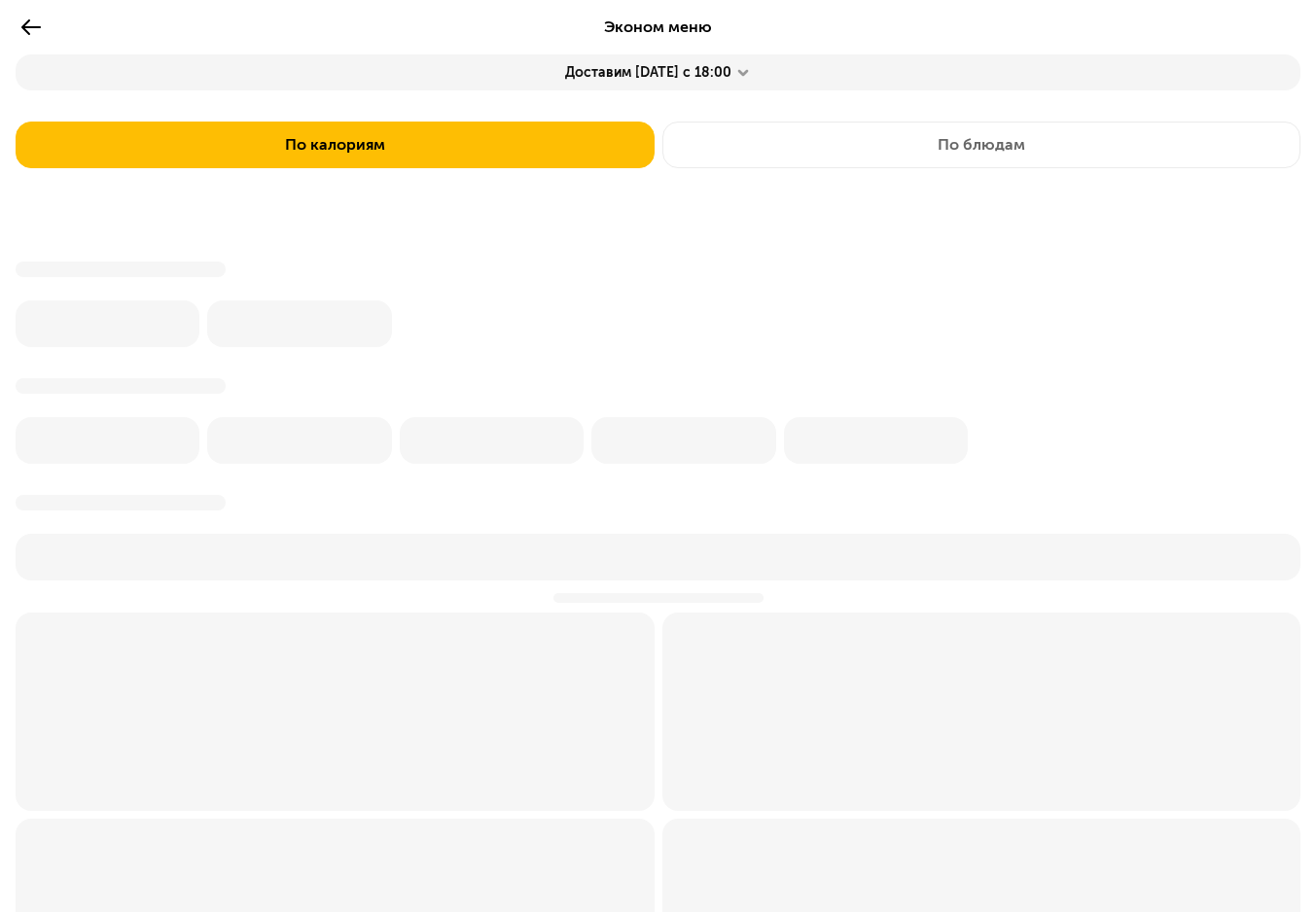 click 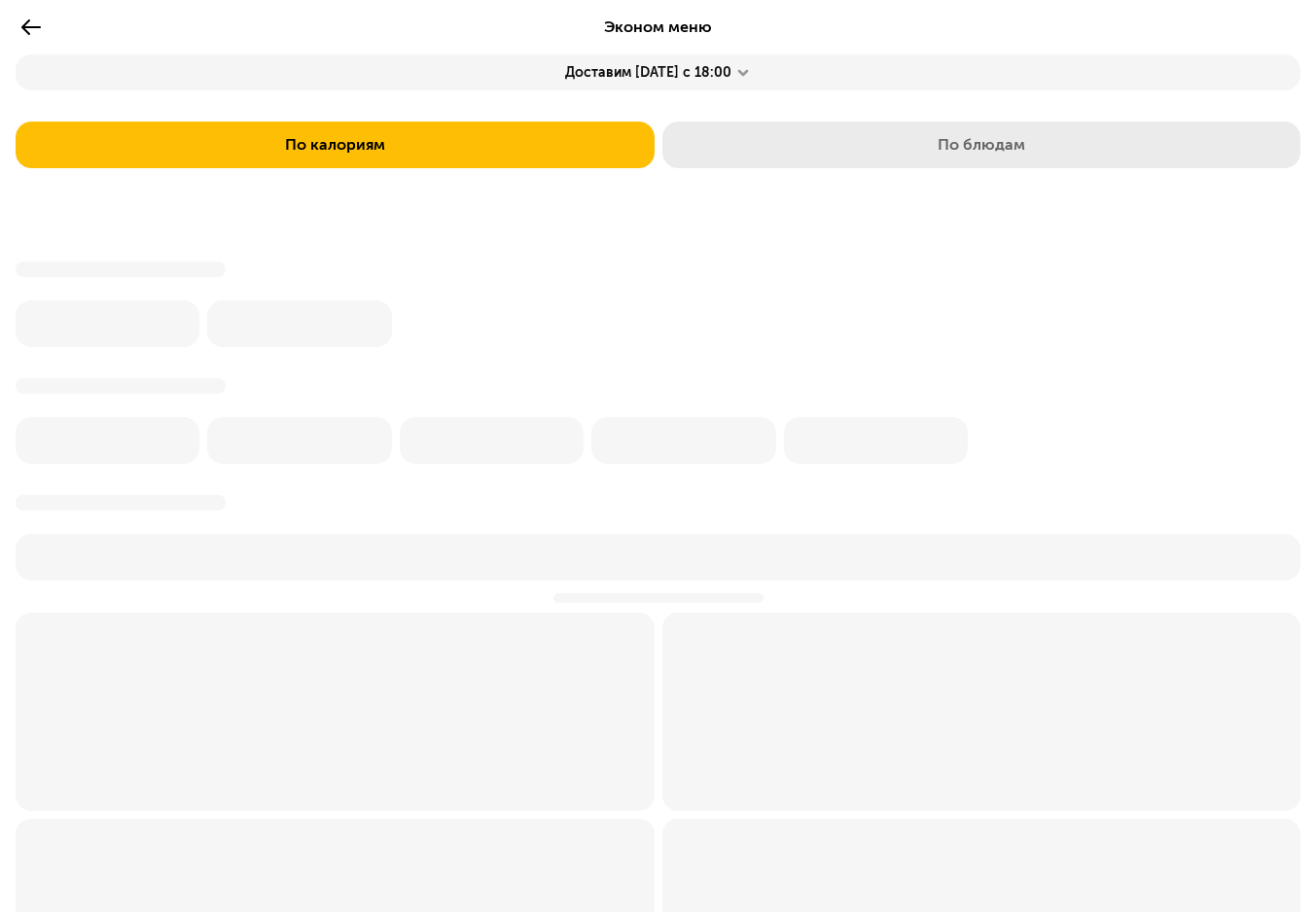 click on "По блюдам" 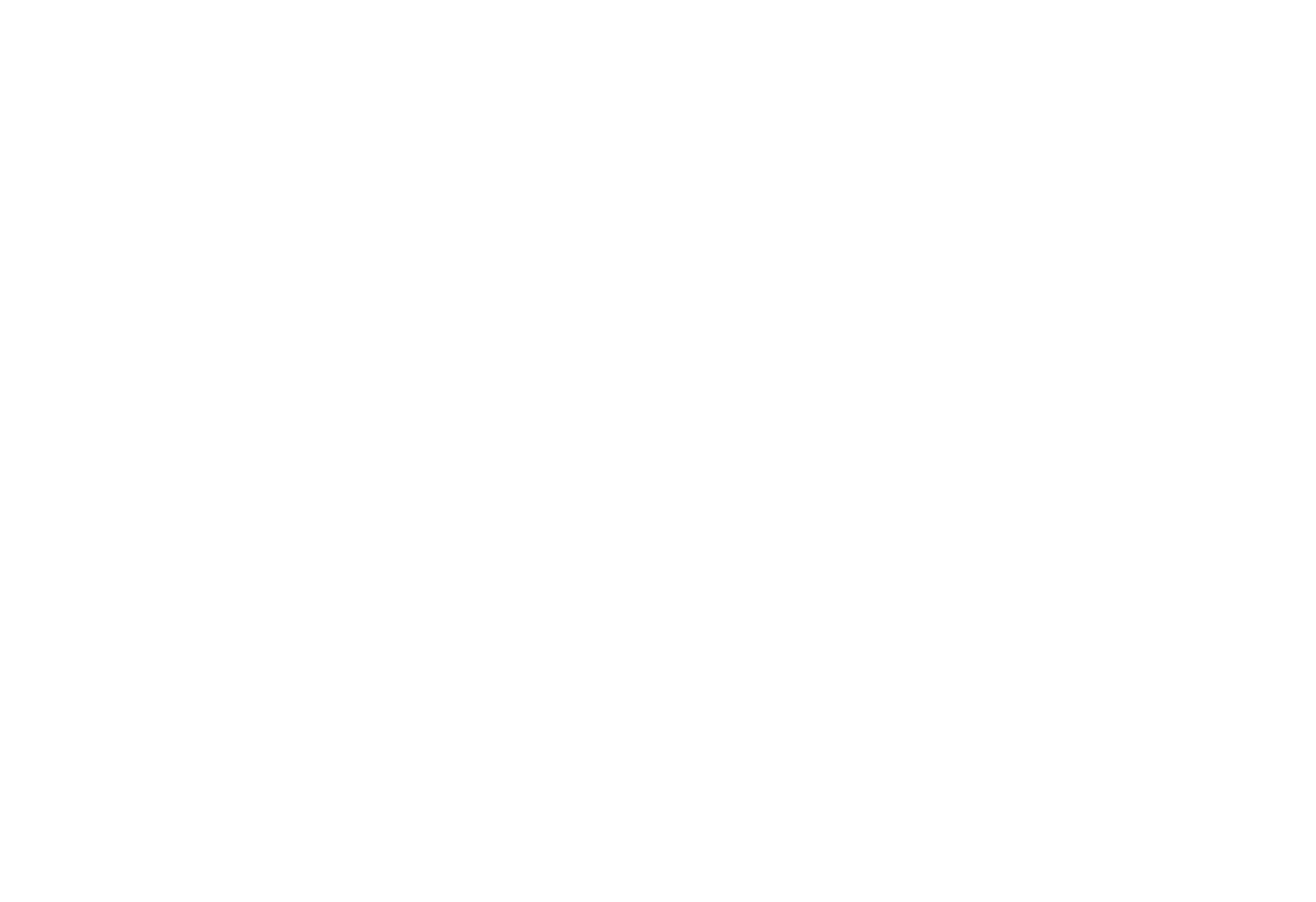 scroll, scrollTop: 0, scrollLeft: 0, axis: both 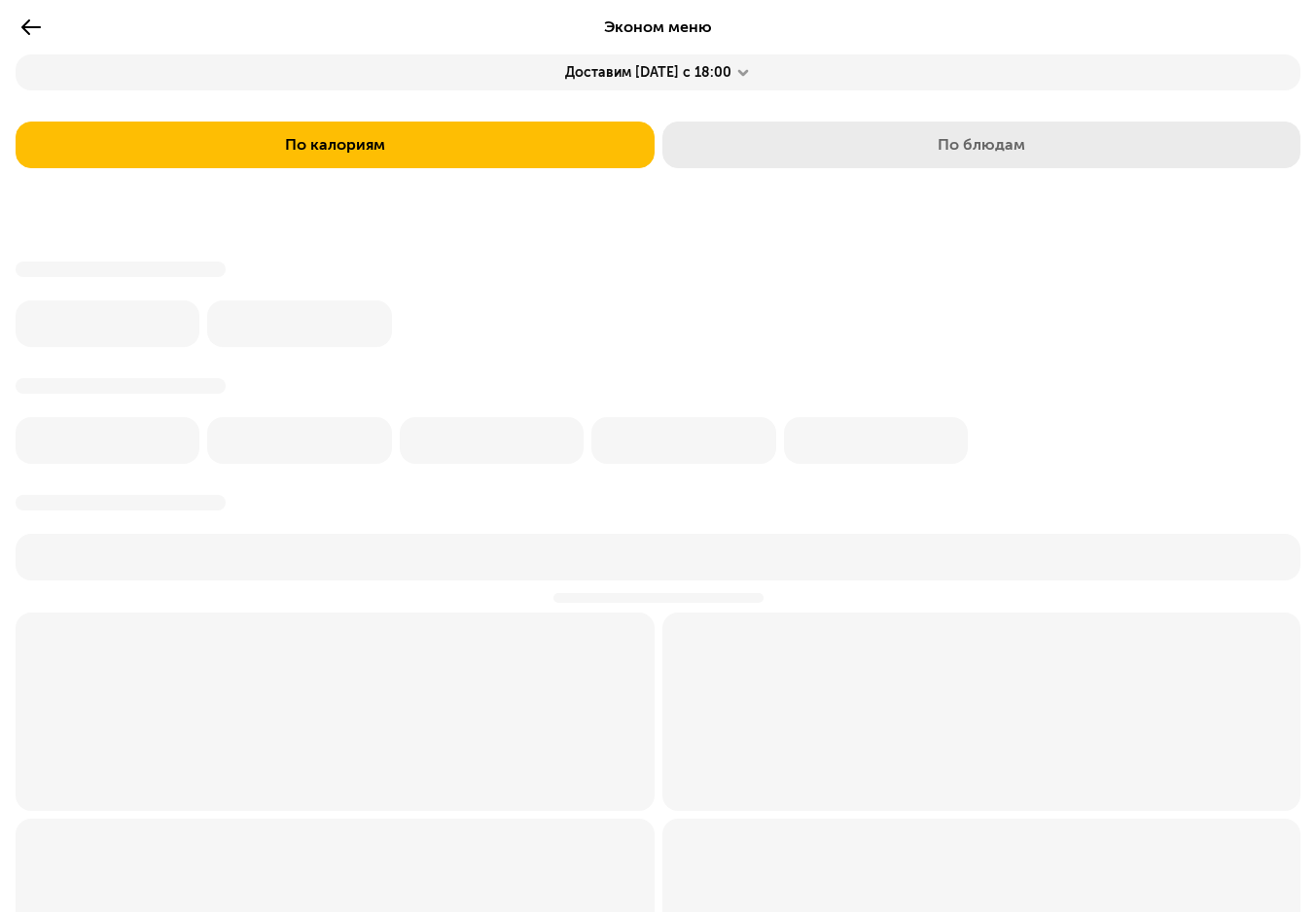 click on "По блюдам" 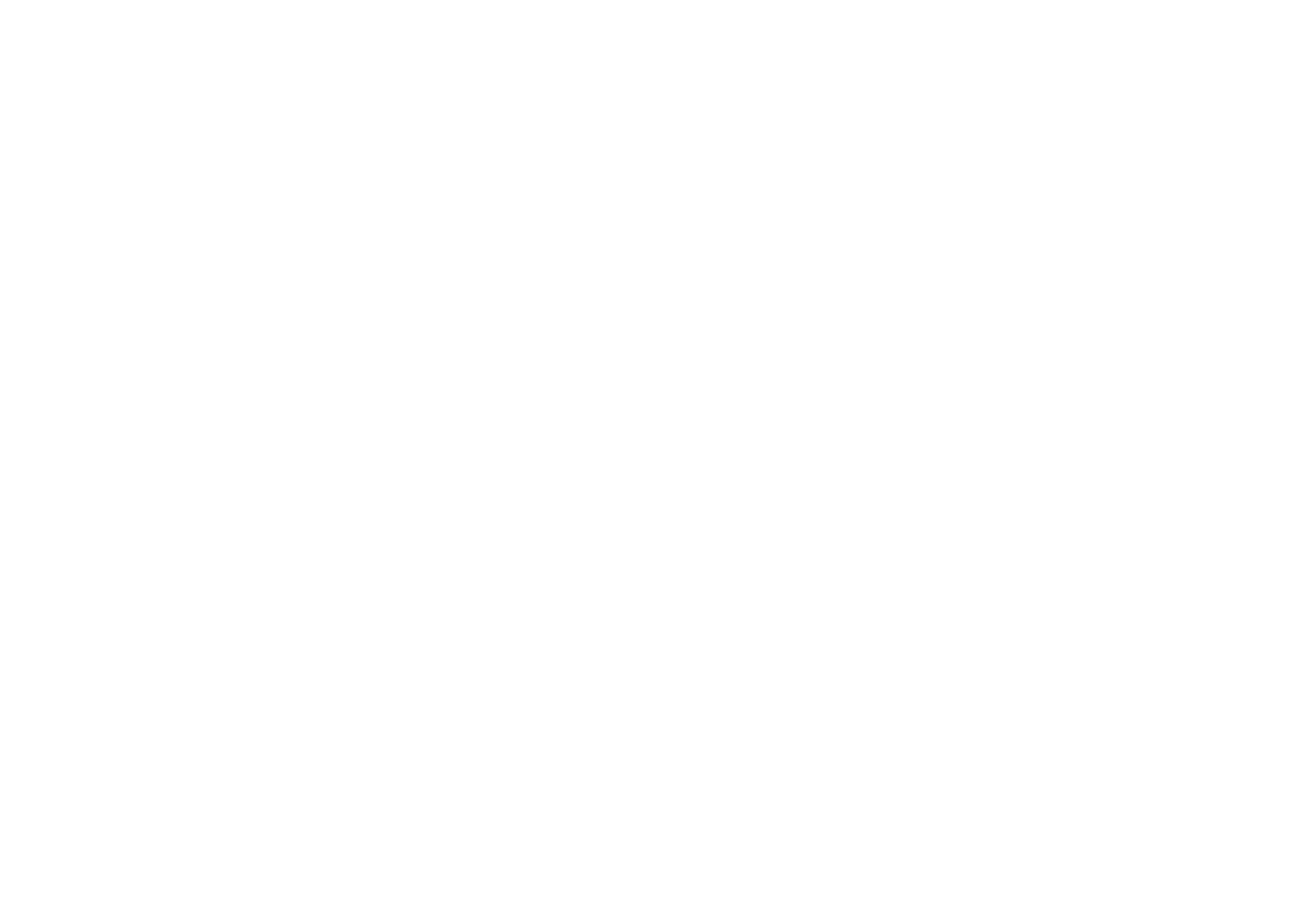 scroll, scrollTop: 0, scrollLeft: 0, axis: both 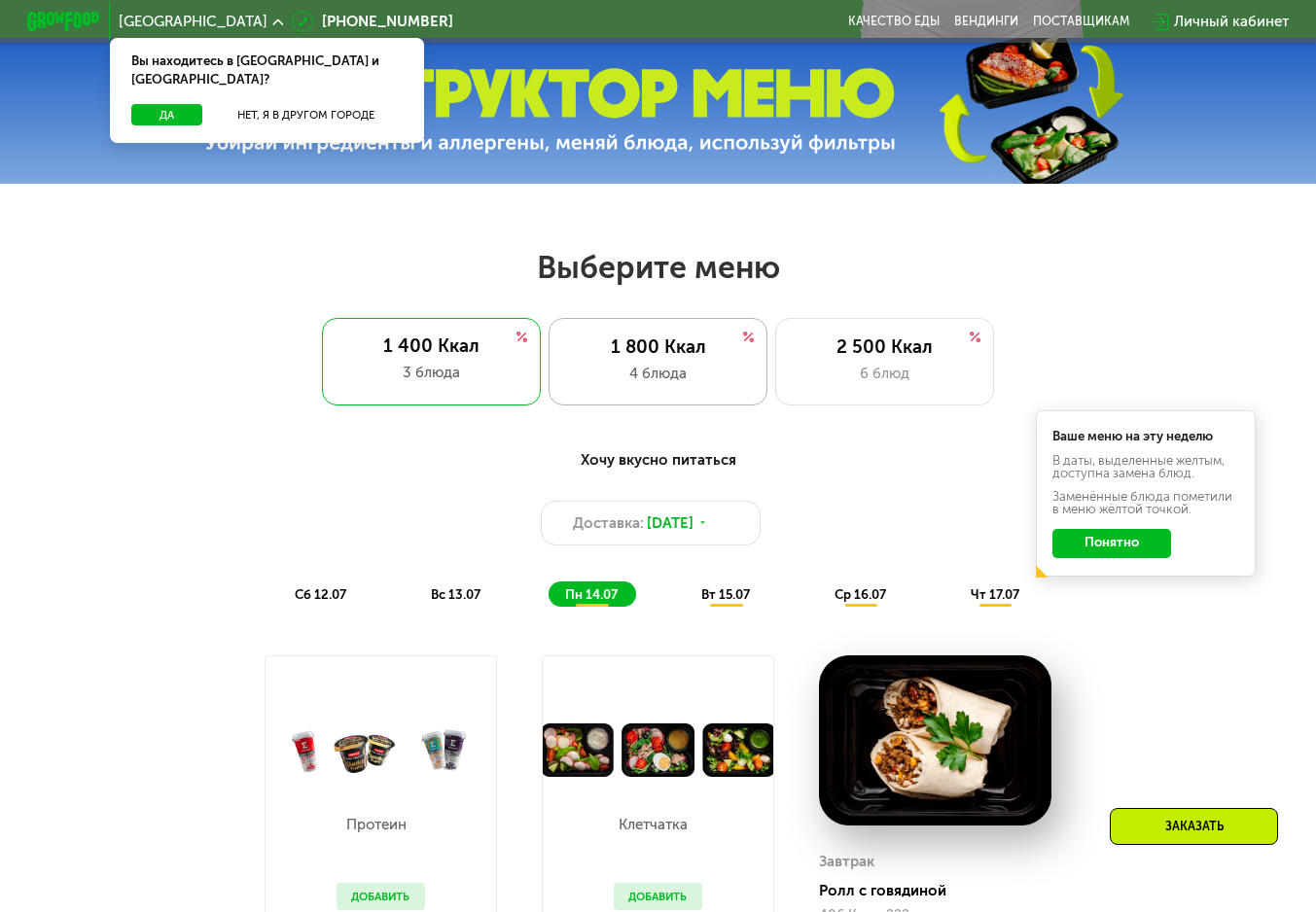 click on "1 800 Ккал" at bounding box center [658, 347] 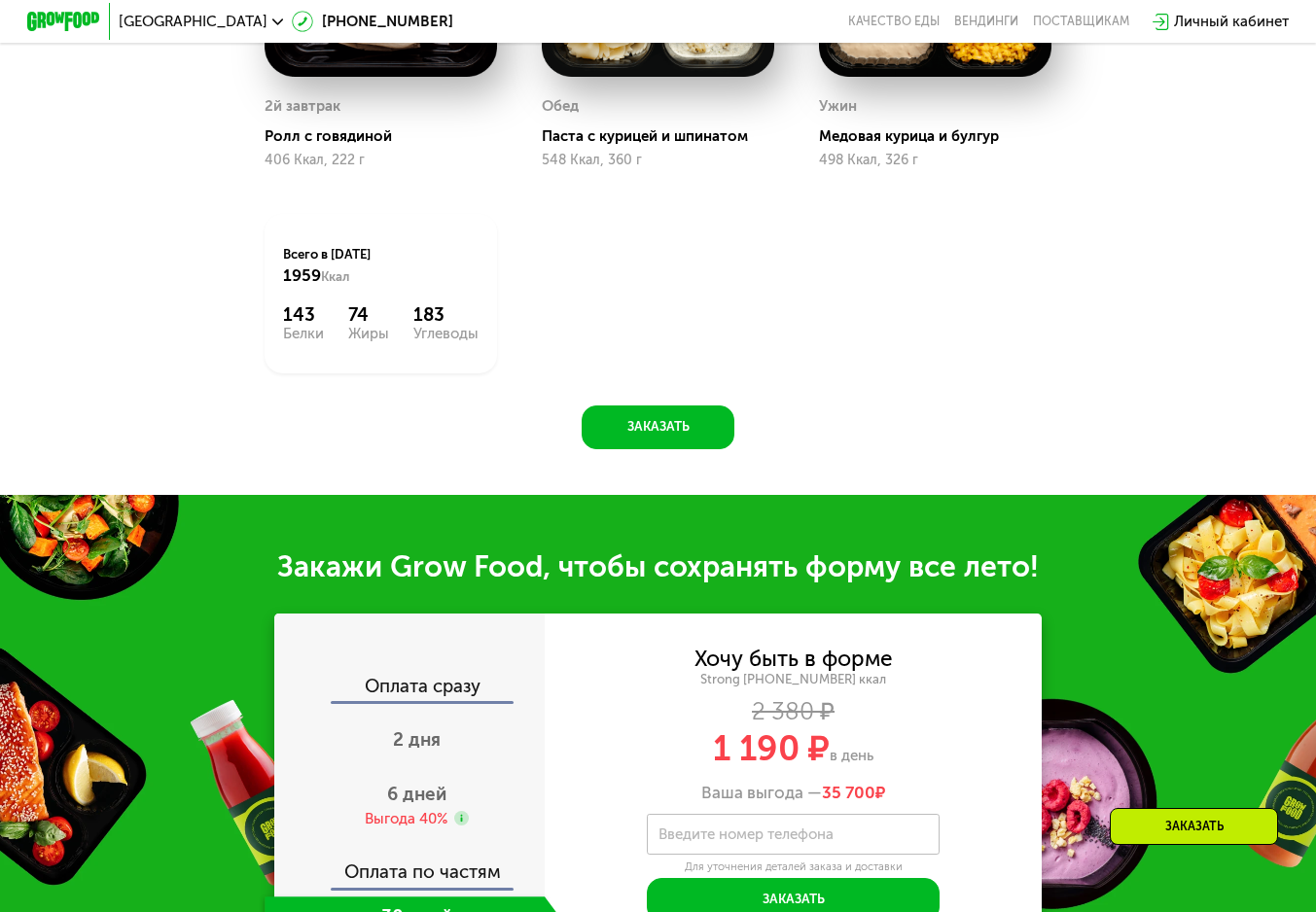 scroll, scrollTop: 1847, scrollLeft: 0, axis: vertical 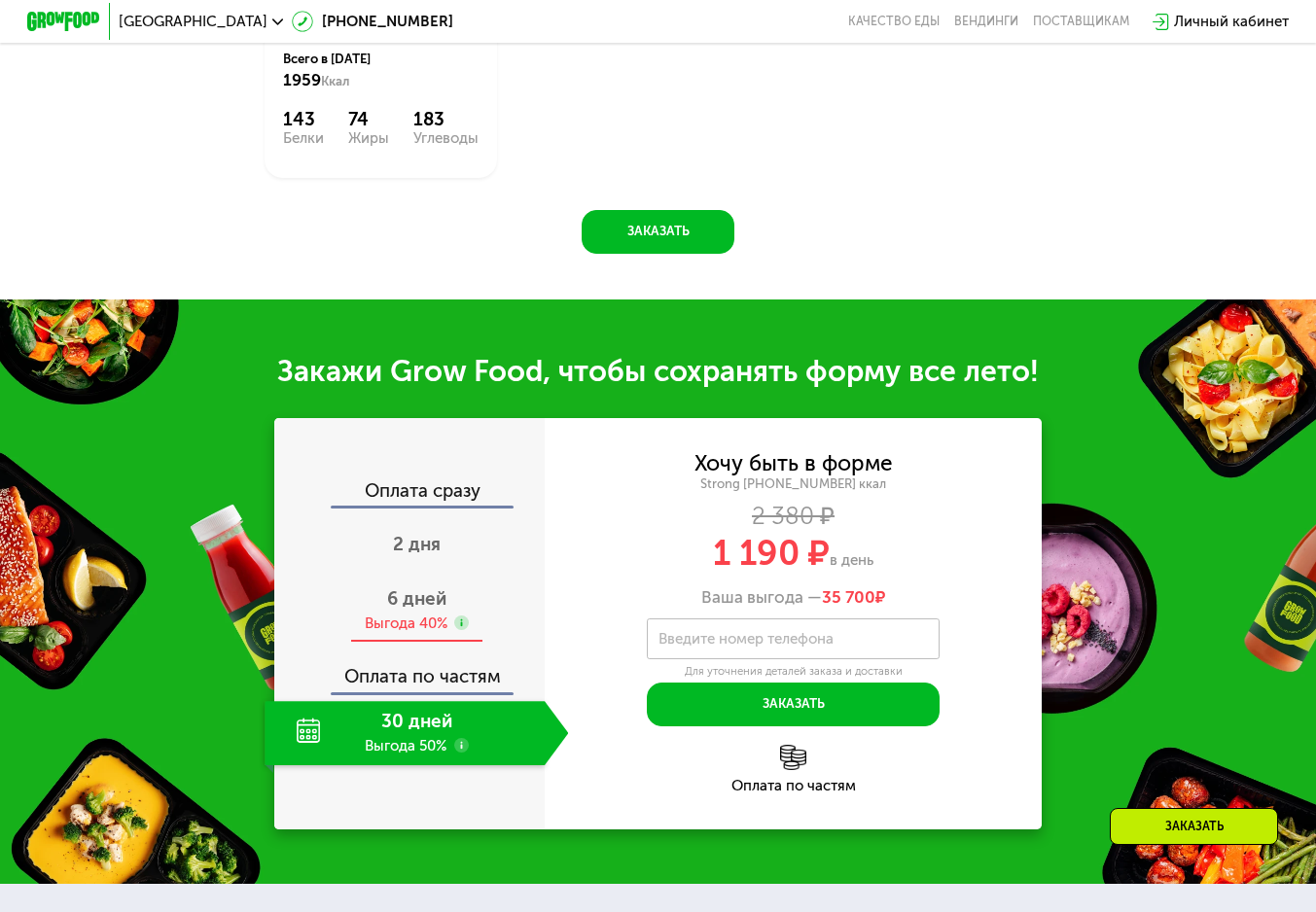 click on "6 дней" at bounding box center (416, 598) 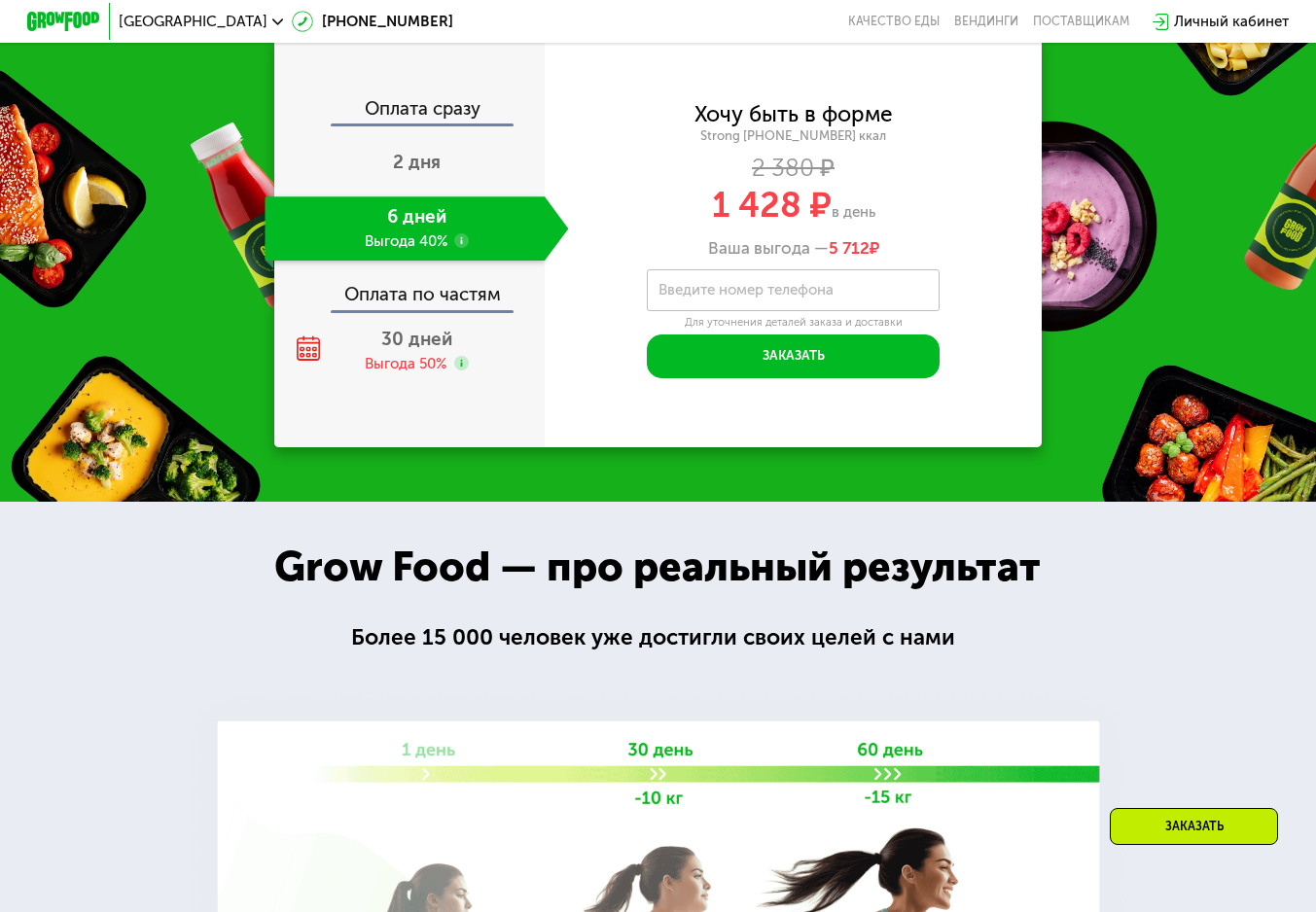 scroll, scrollTop: 2236, scrollLeft: 0, axis: vertical 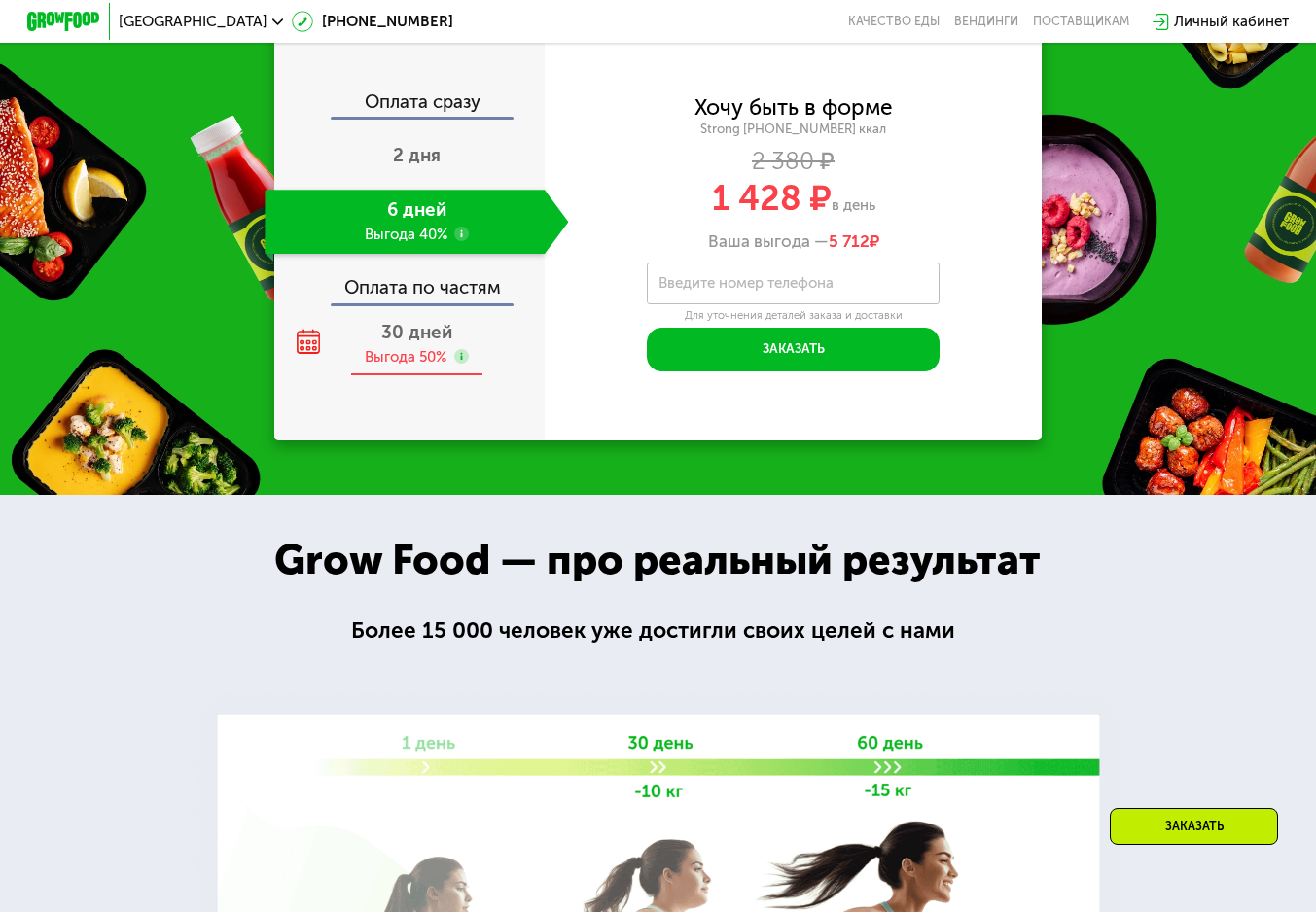 click on "30 дней Выгода 50%" at bounding box center (416, 344) 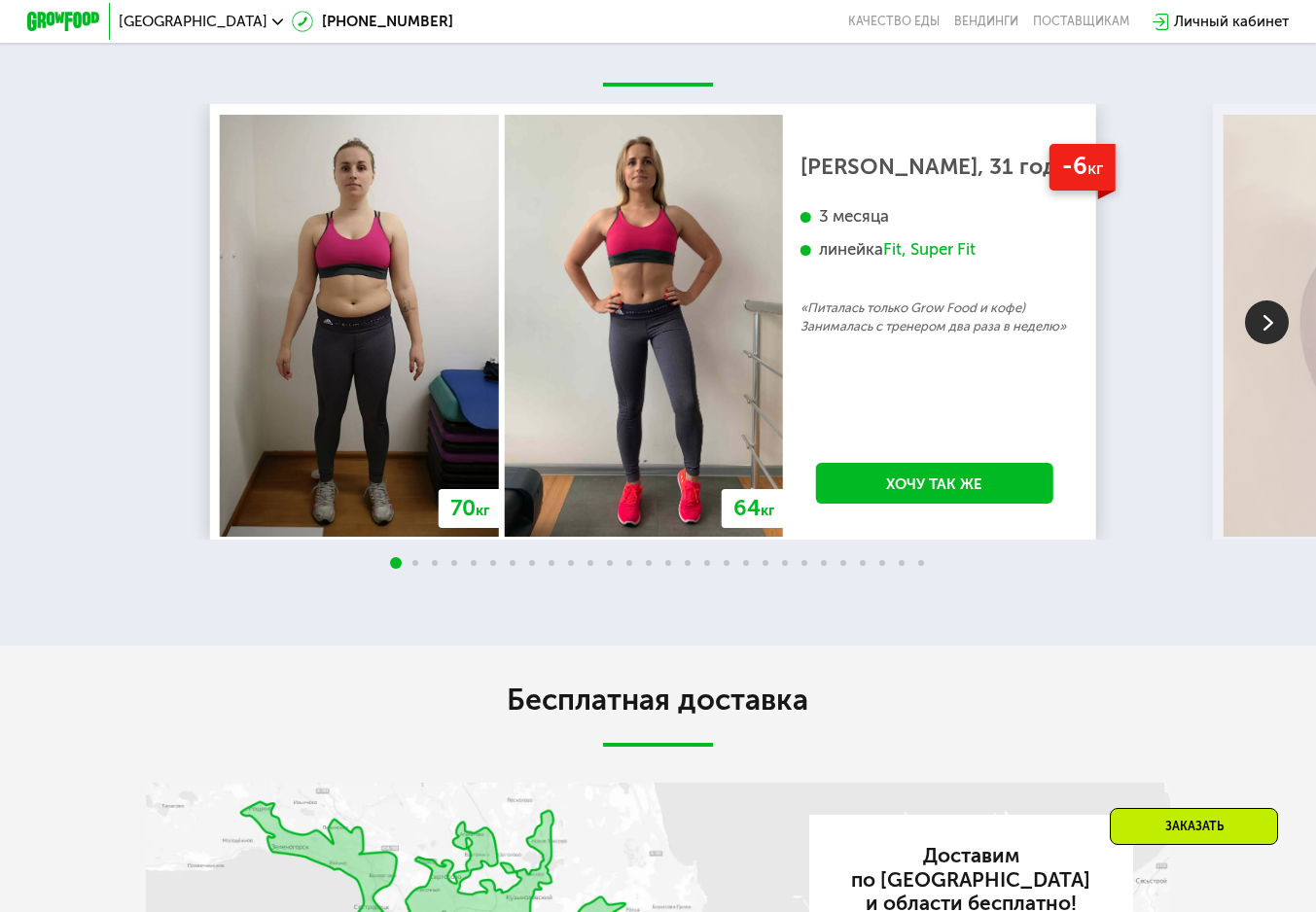 scroll, scrollTop: 3403, scrollLeft: 0, axis: vertical 